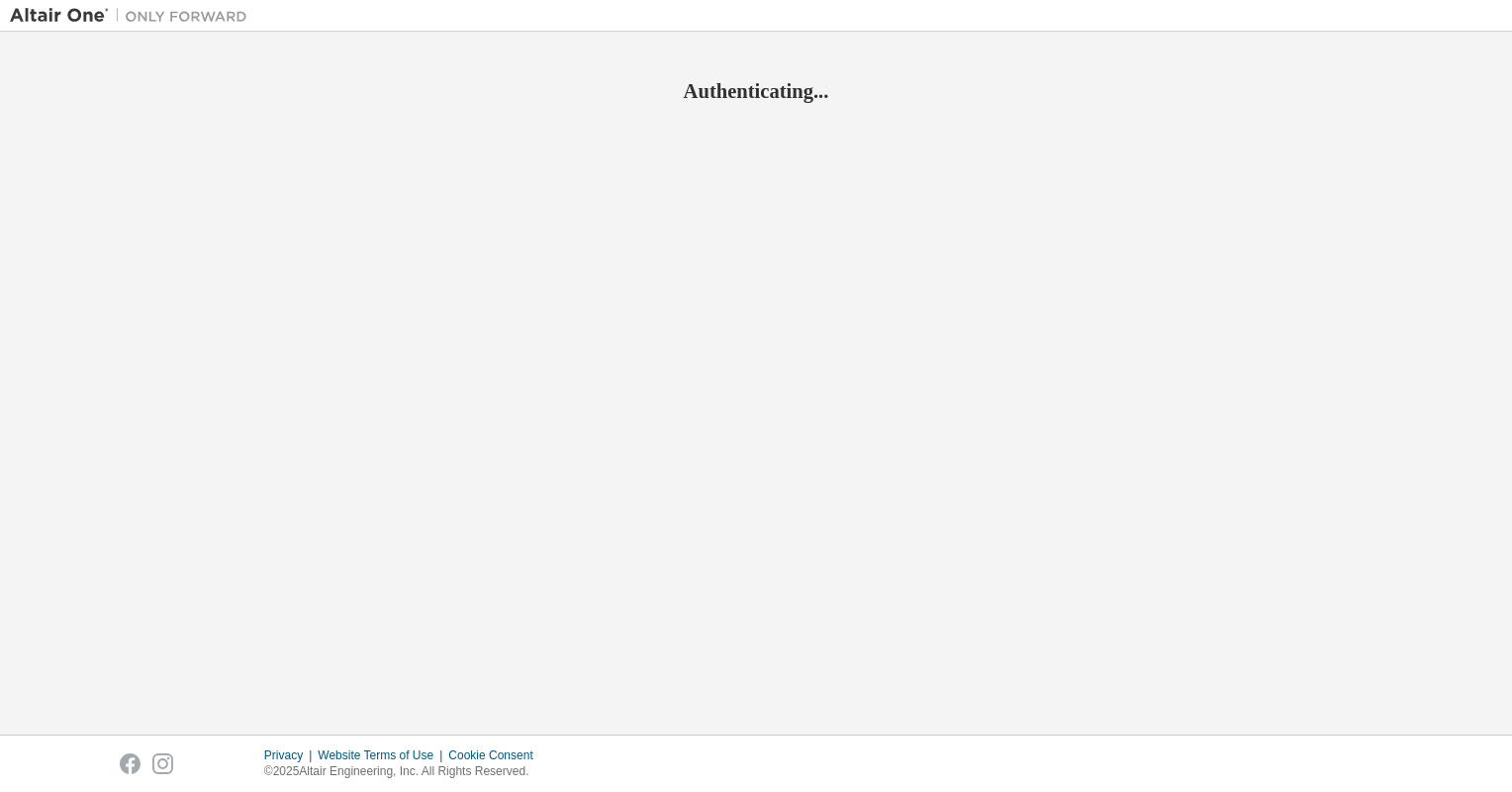 scroll, scrollTop: 0, scrollLeft: 0, axis: both 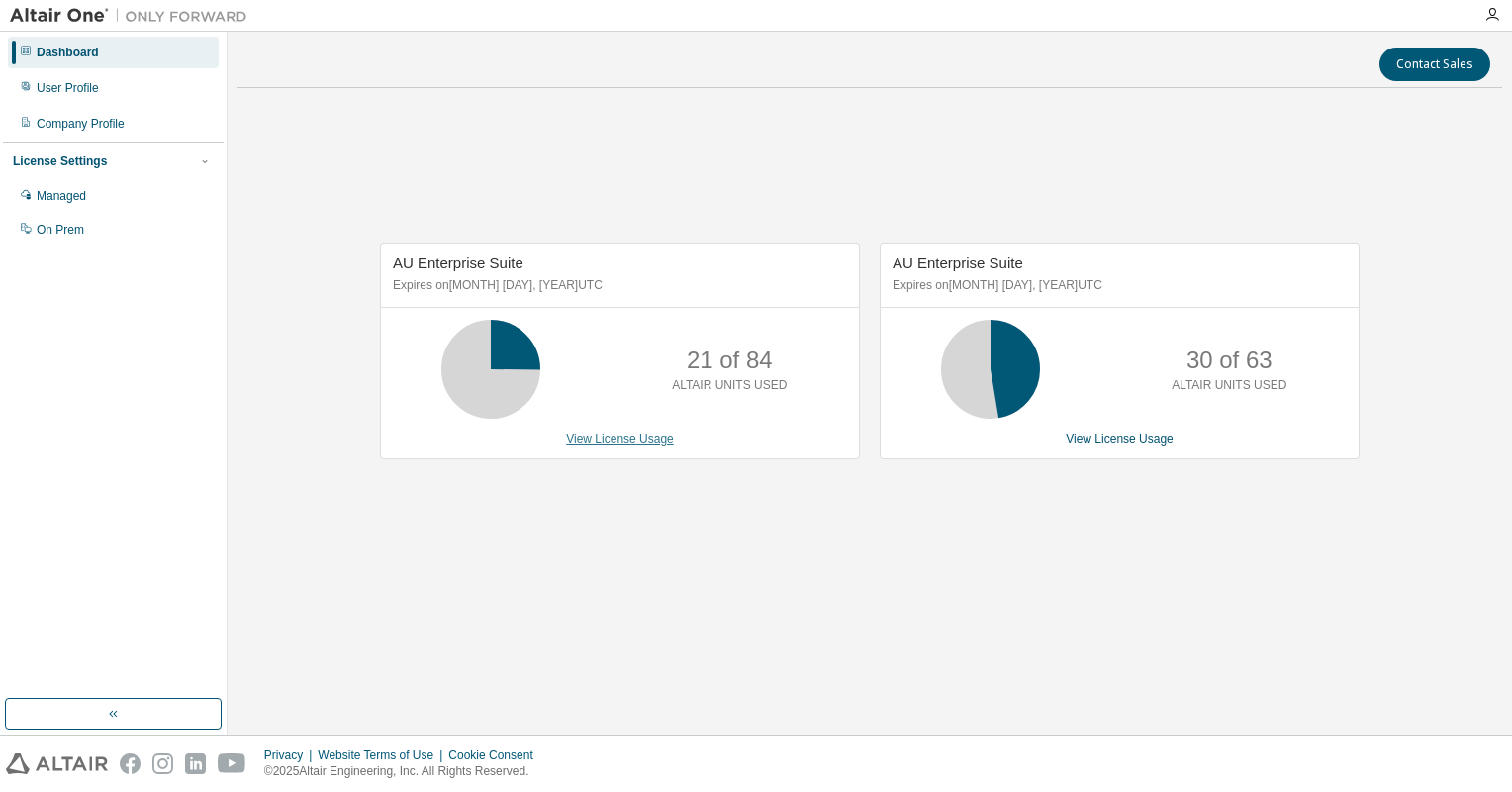 click on "View License Usage" at bounding box center [619, 439] 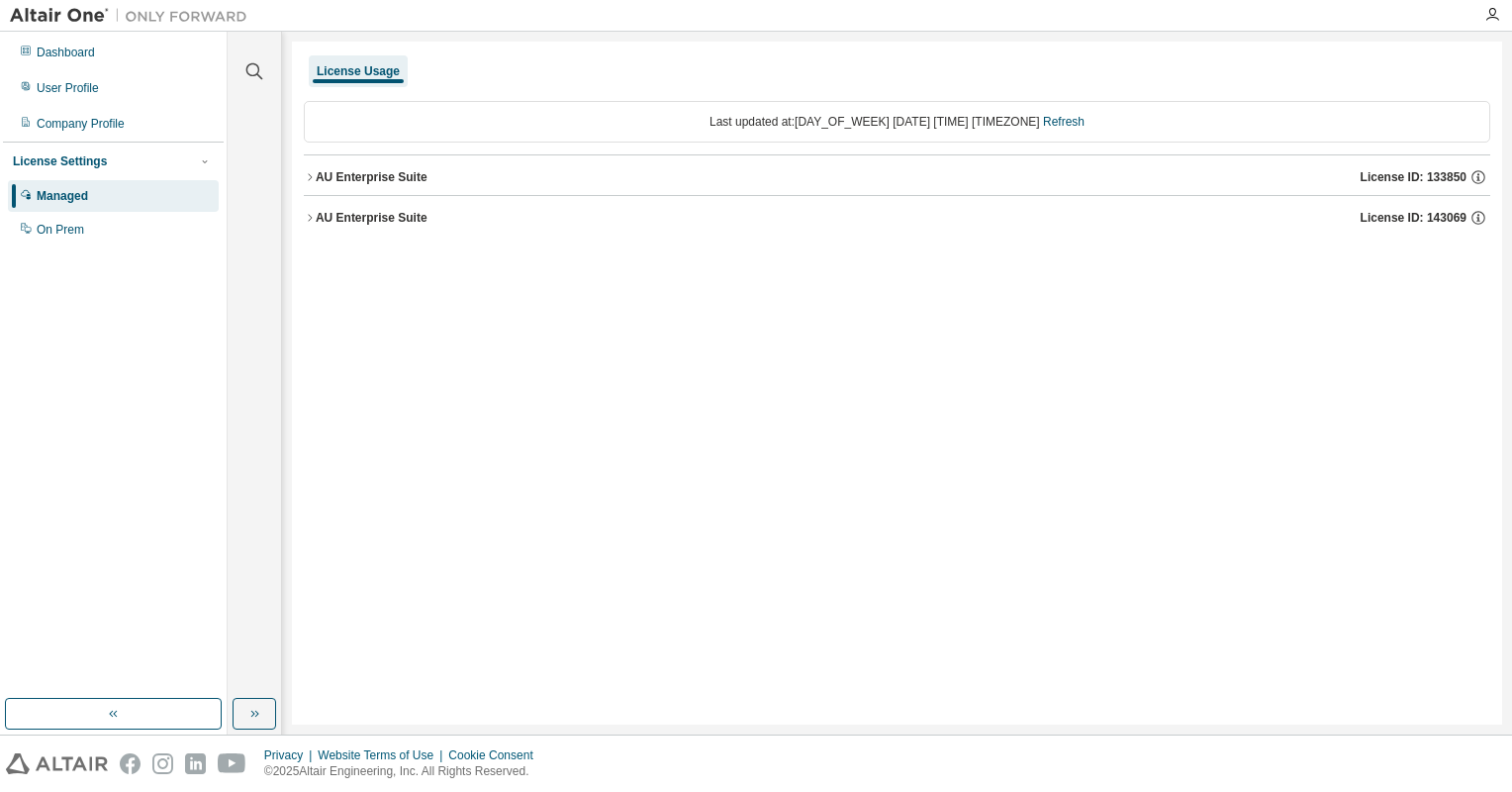 click 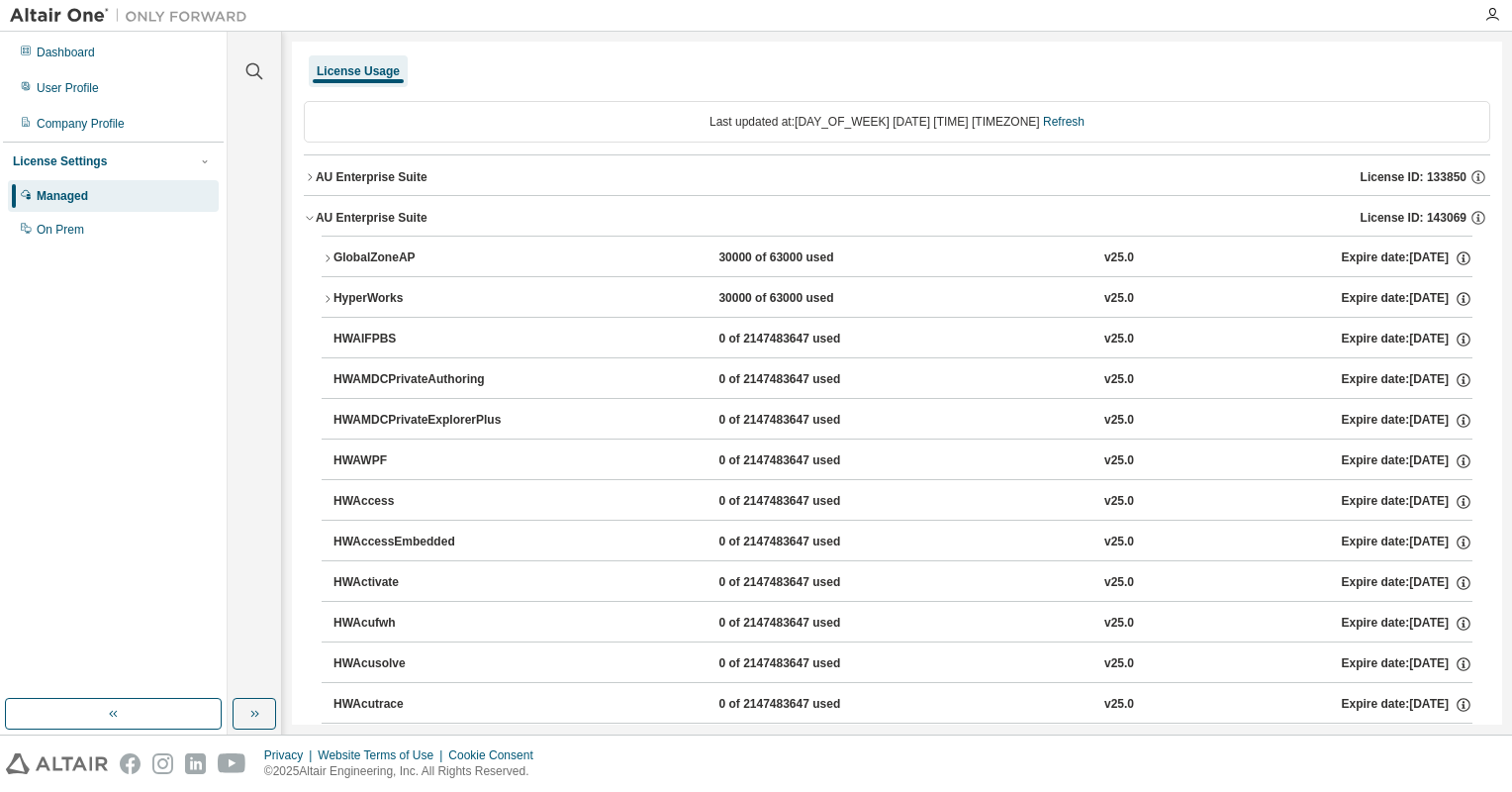 click 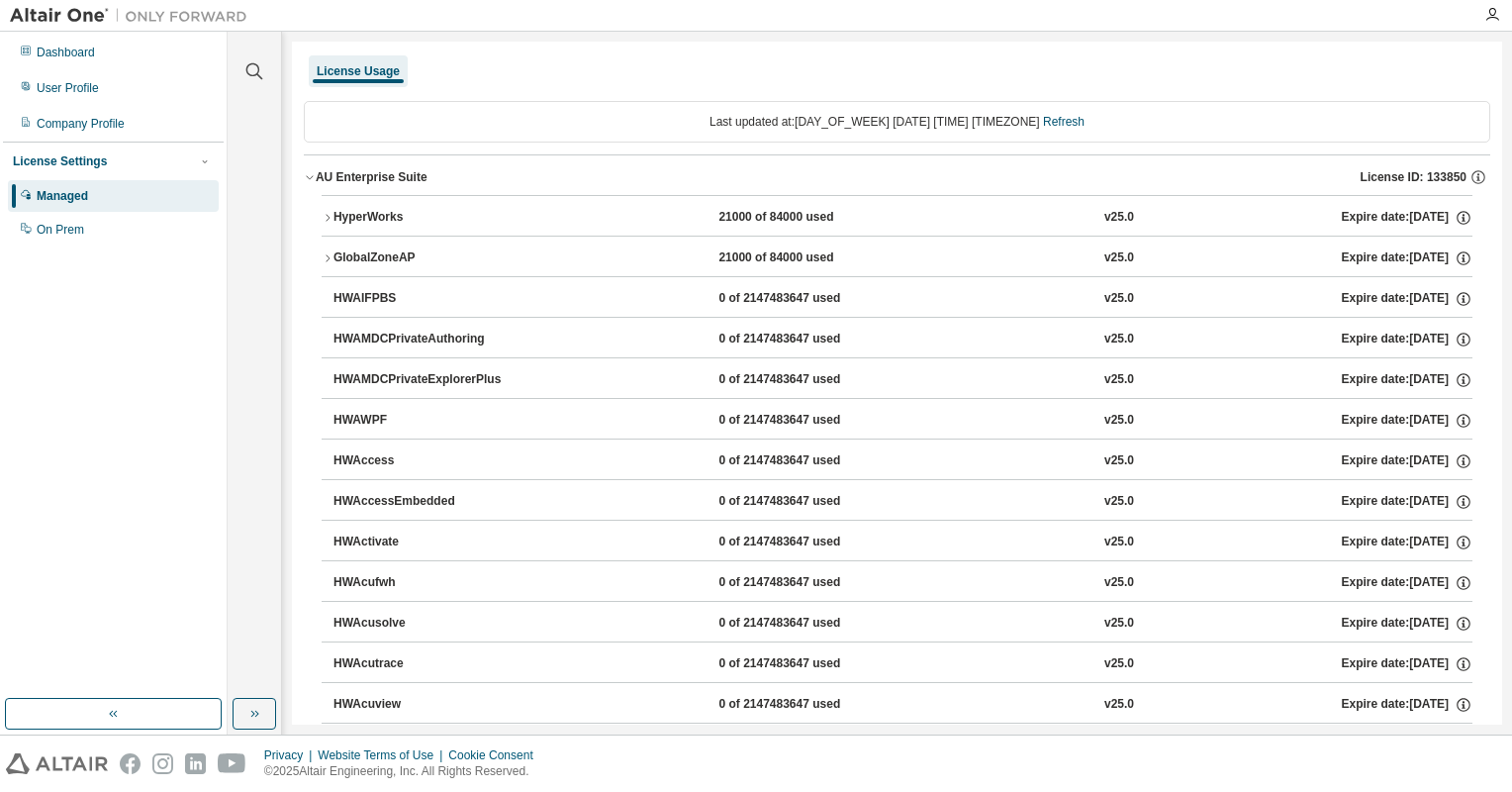 click 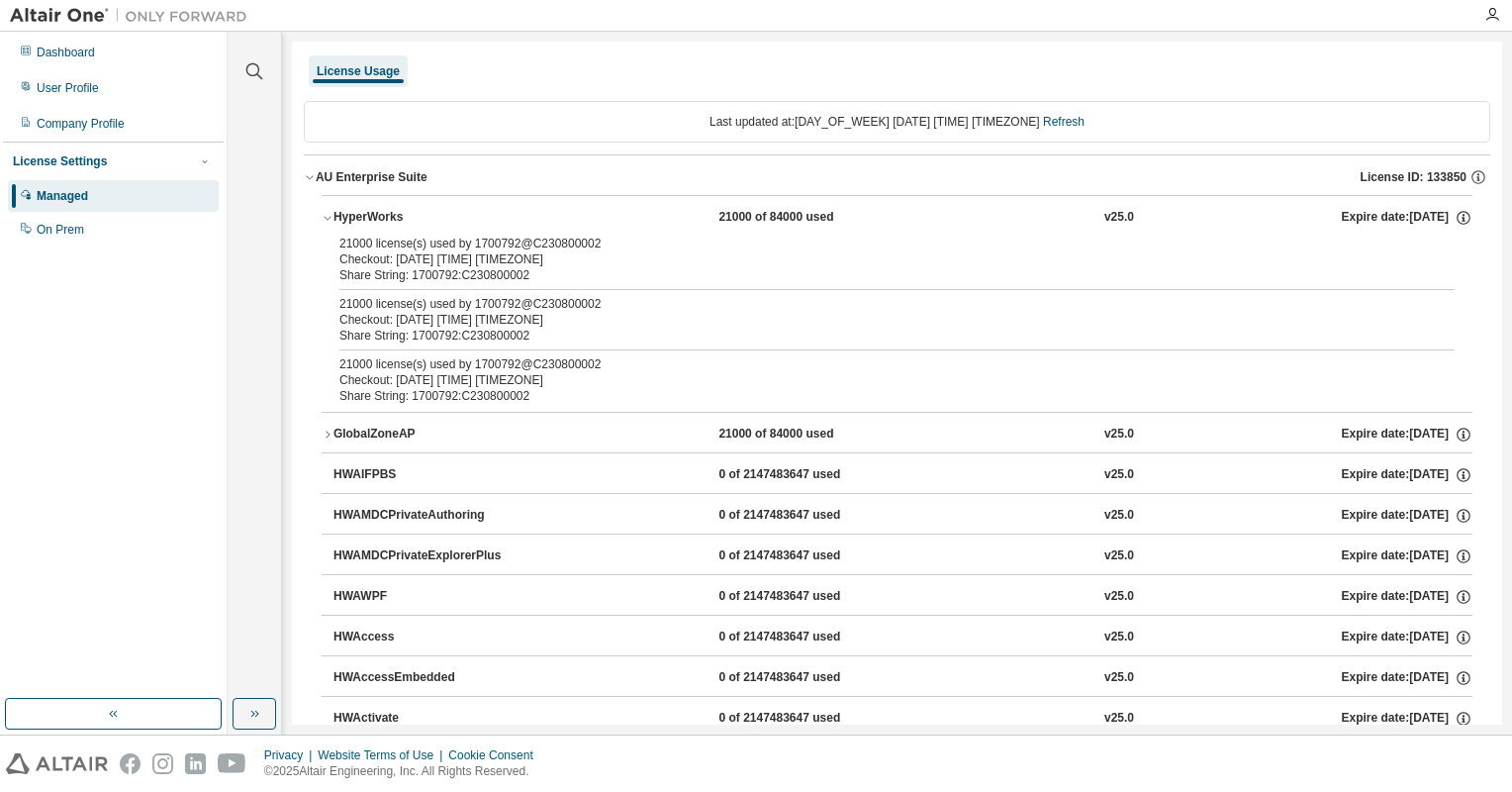 click 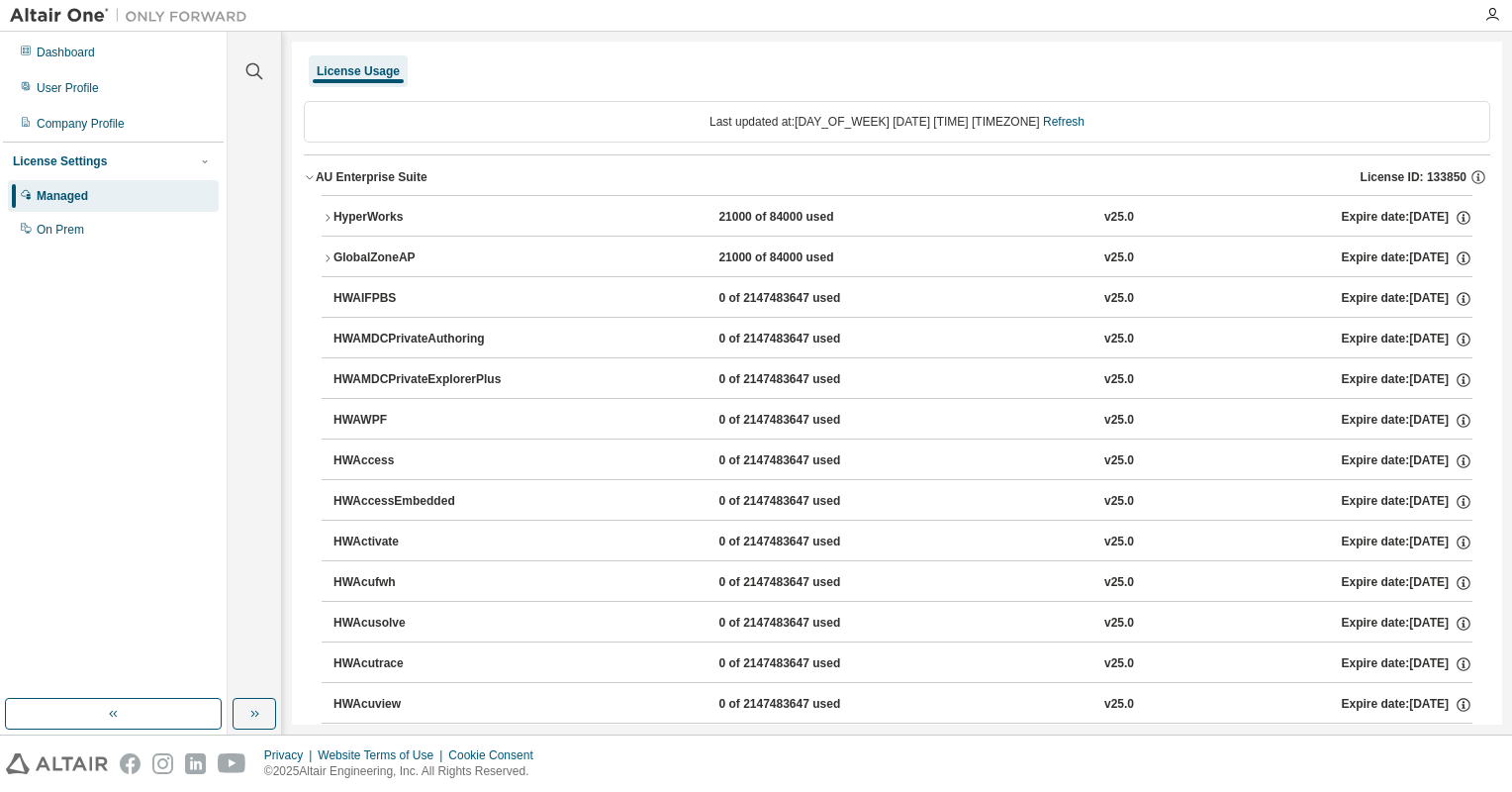 click on "Managed" at bounding box center [113, 196] 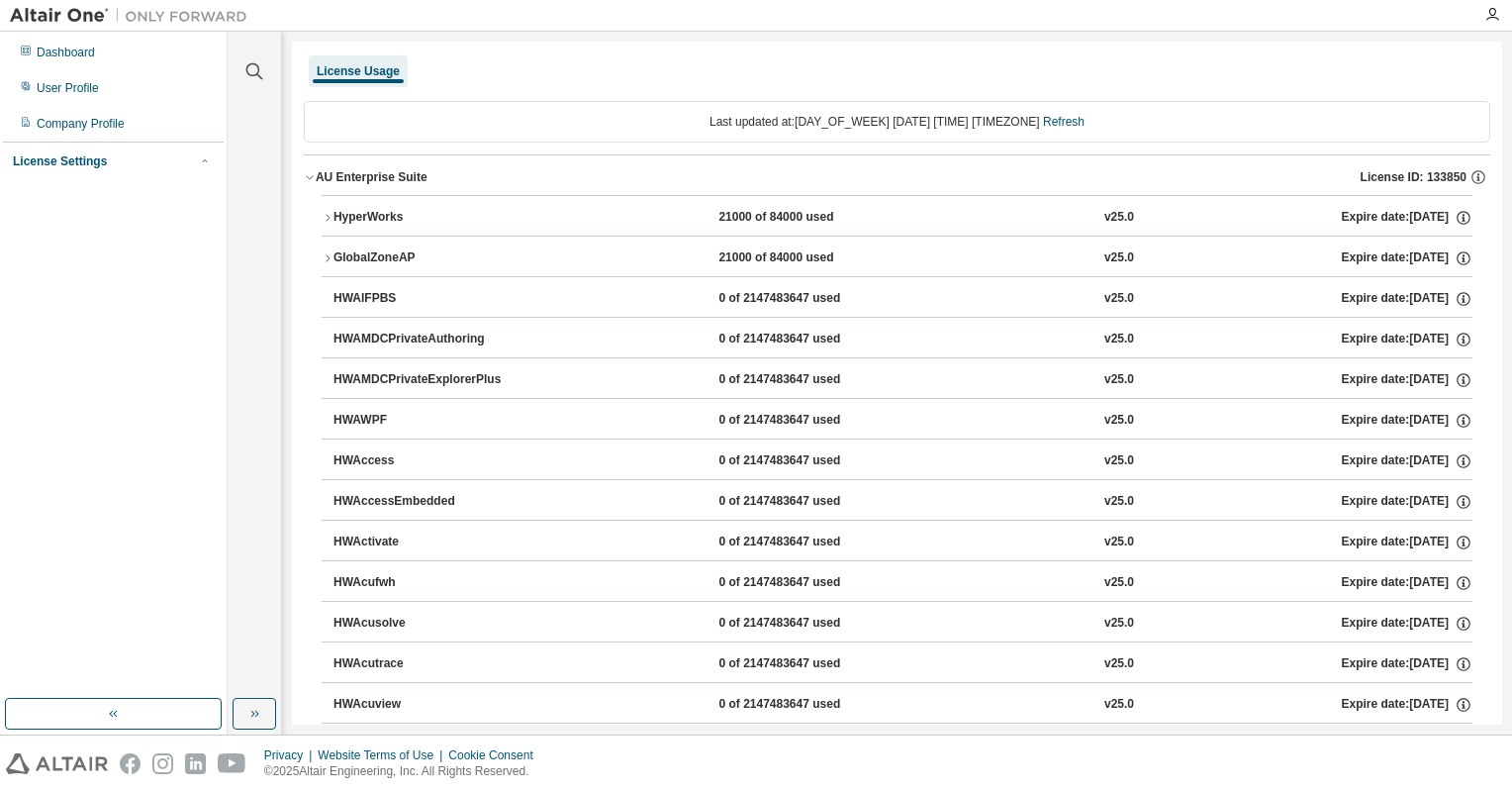 click on "License Settings" at bounding box center [113, 161] 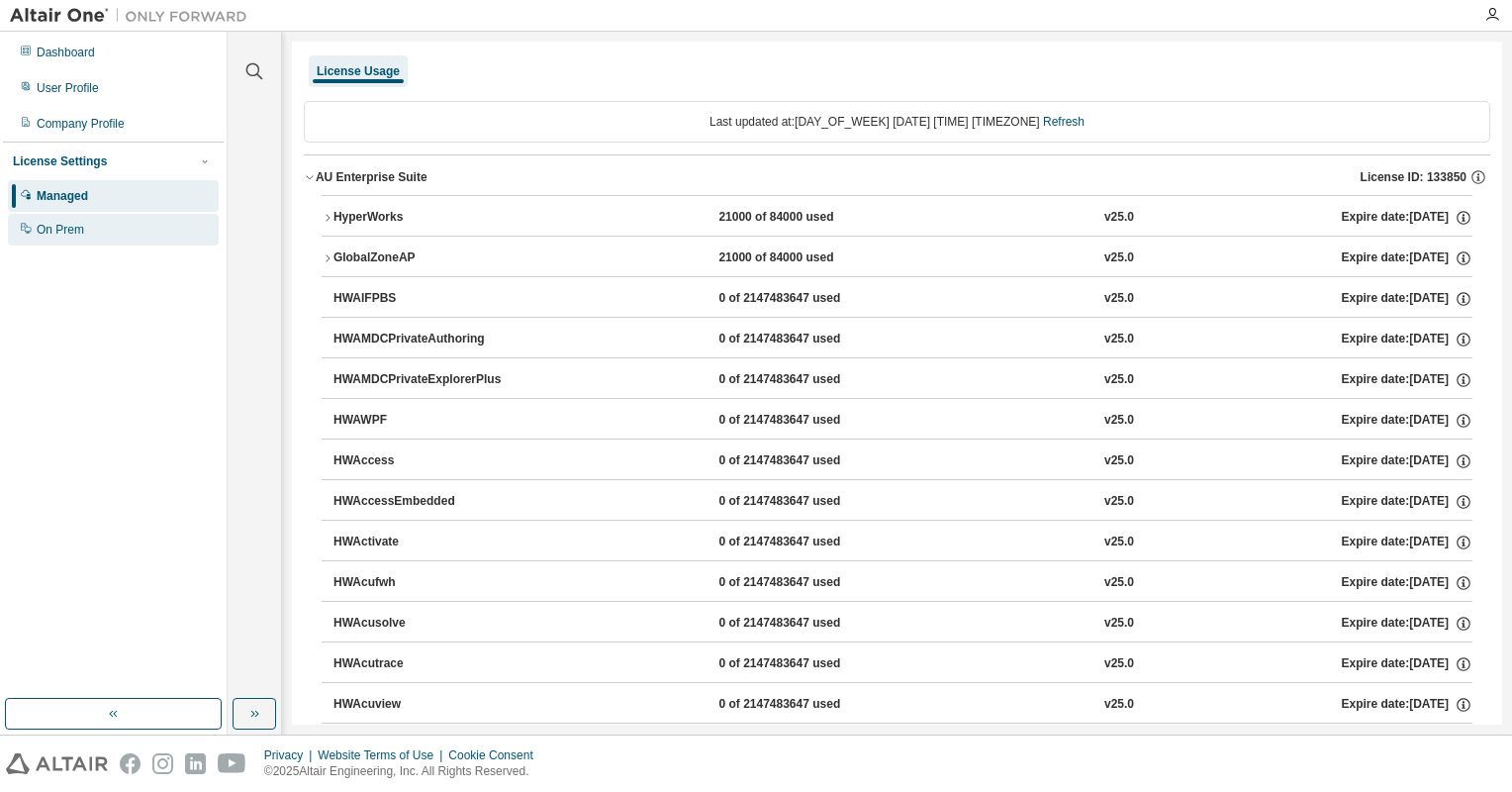 click on "On Prem" at bounding box center (60, 230) 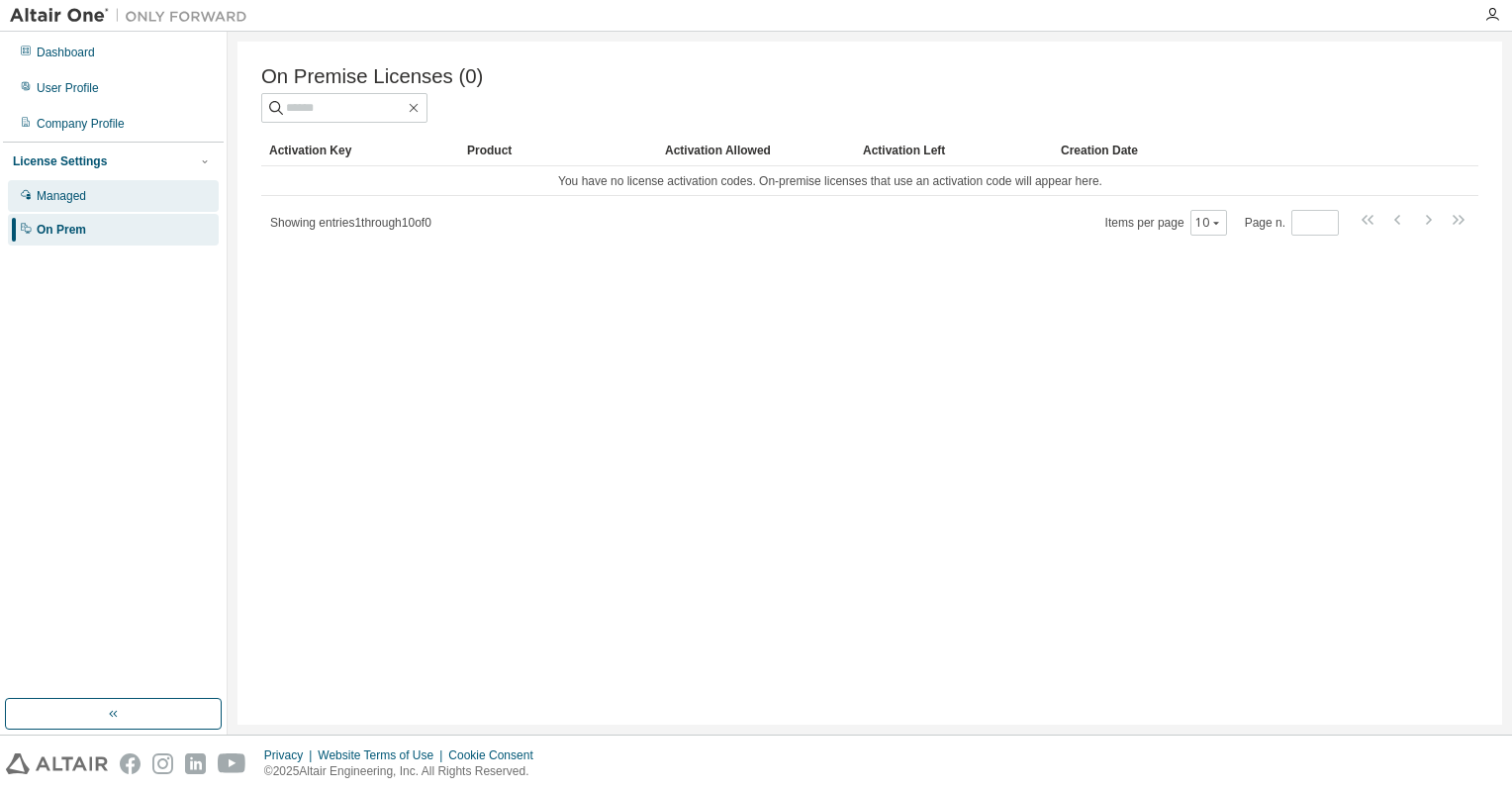 click on "Managed" at bounding box center (61, 196) 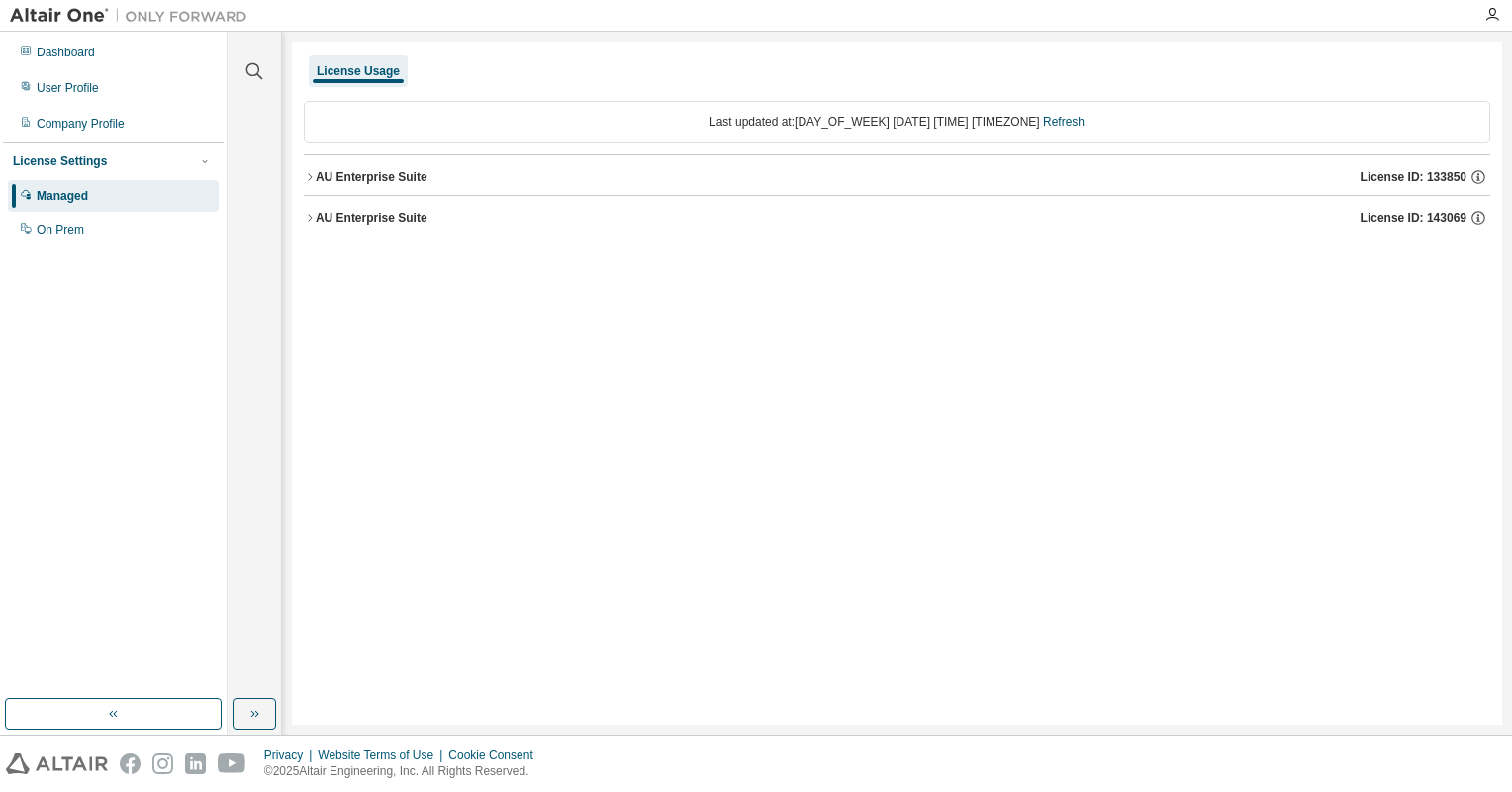 click on "License Usage" at bounding box center [358, 71] 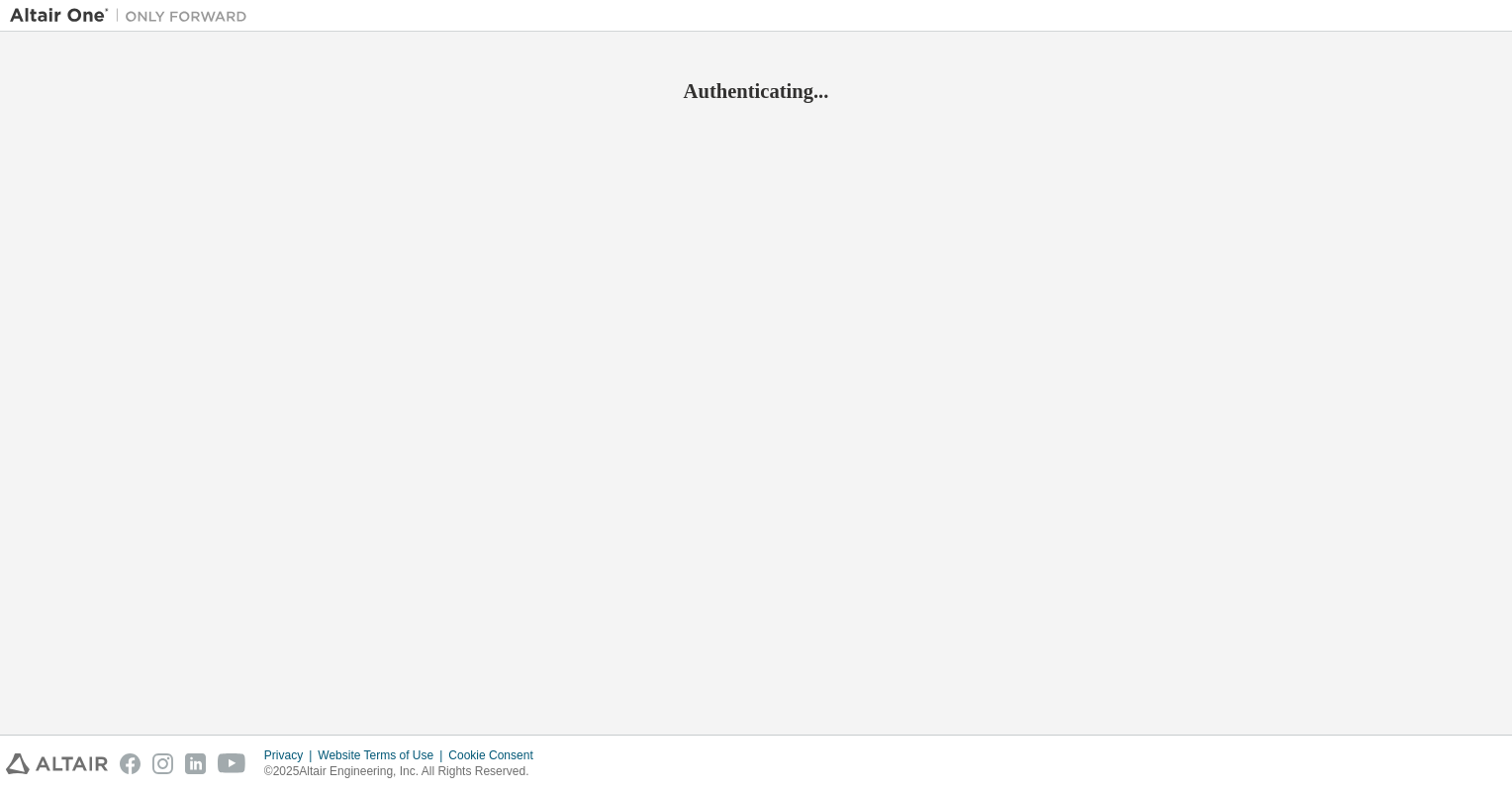 scroll, scrollTop: 0, scrollLeft: 0, axis: both 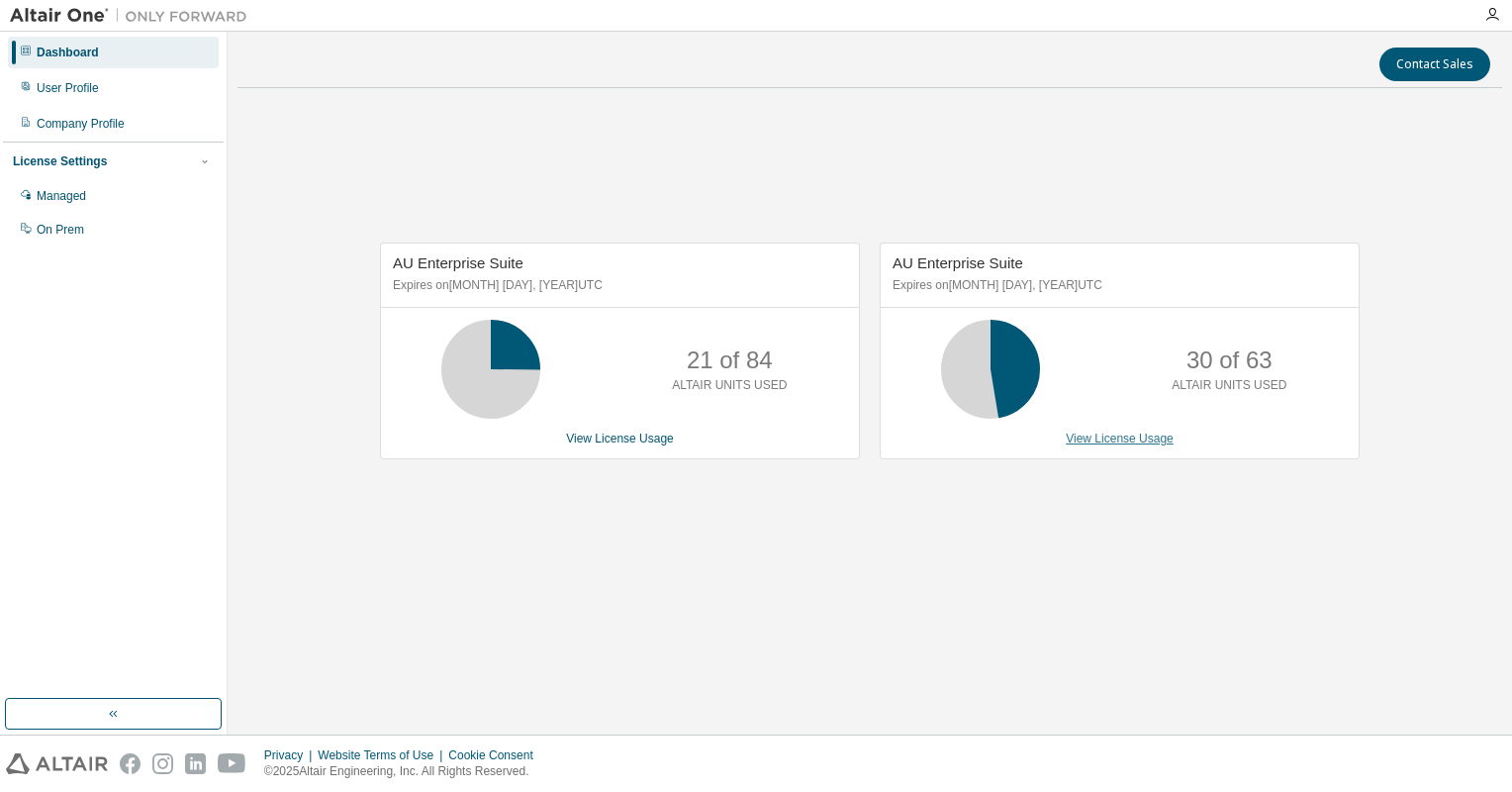 click on "View License Usage" at bounding box center (1119, 439) 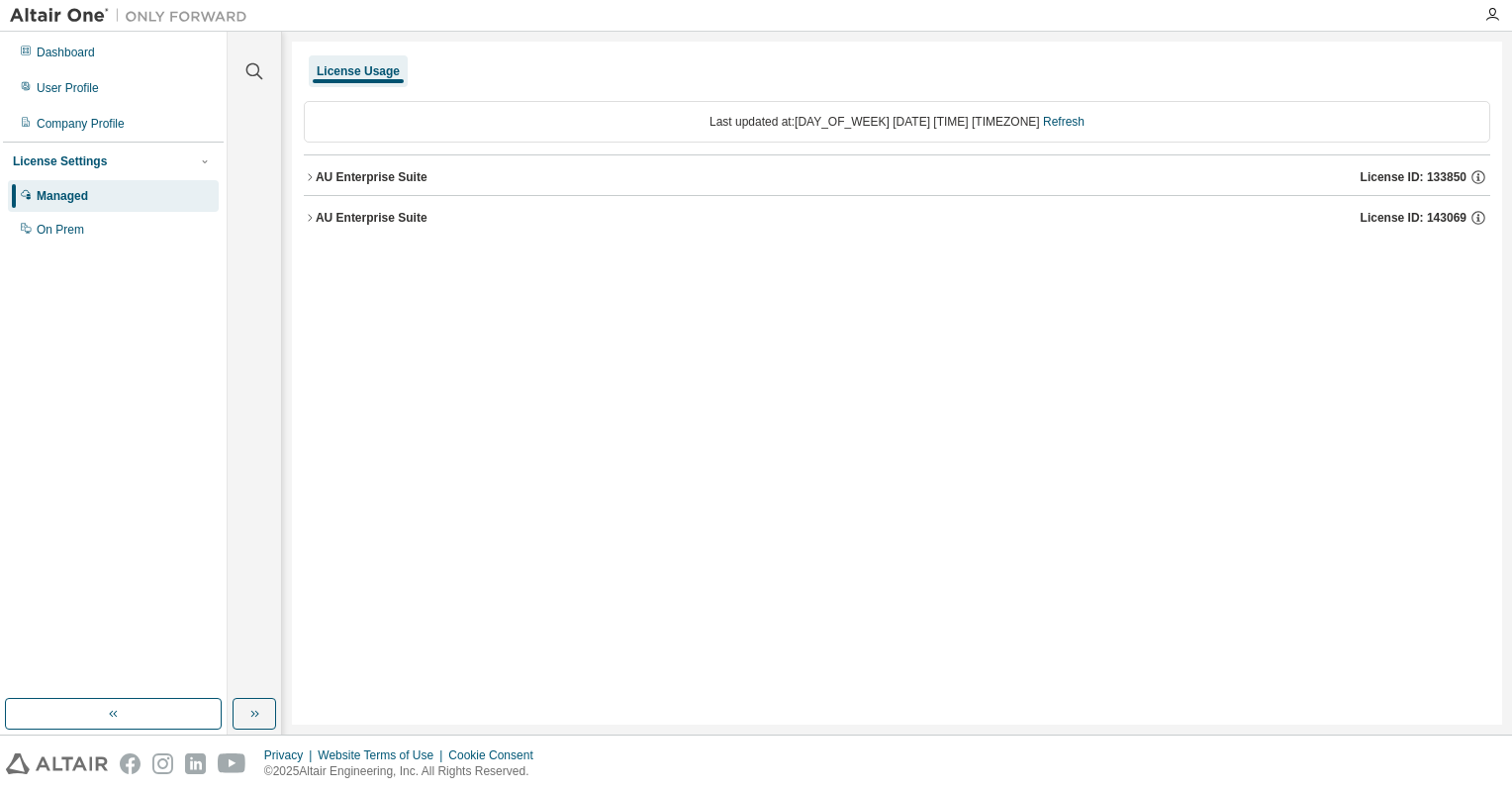 click 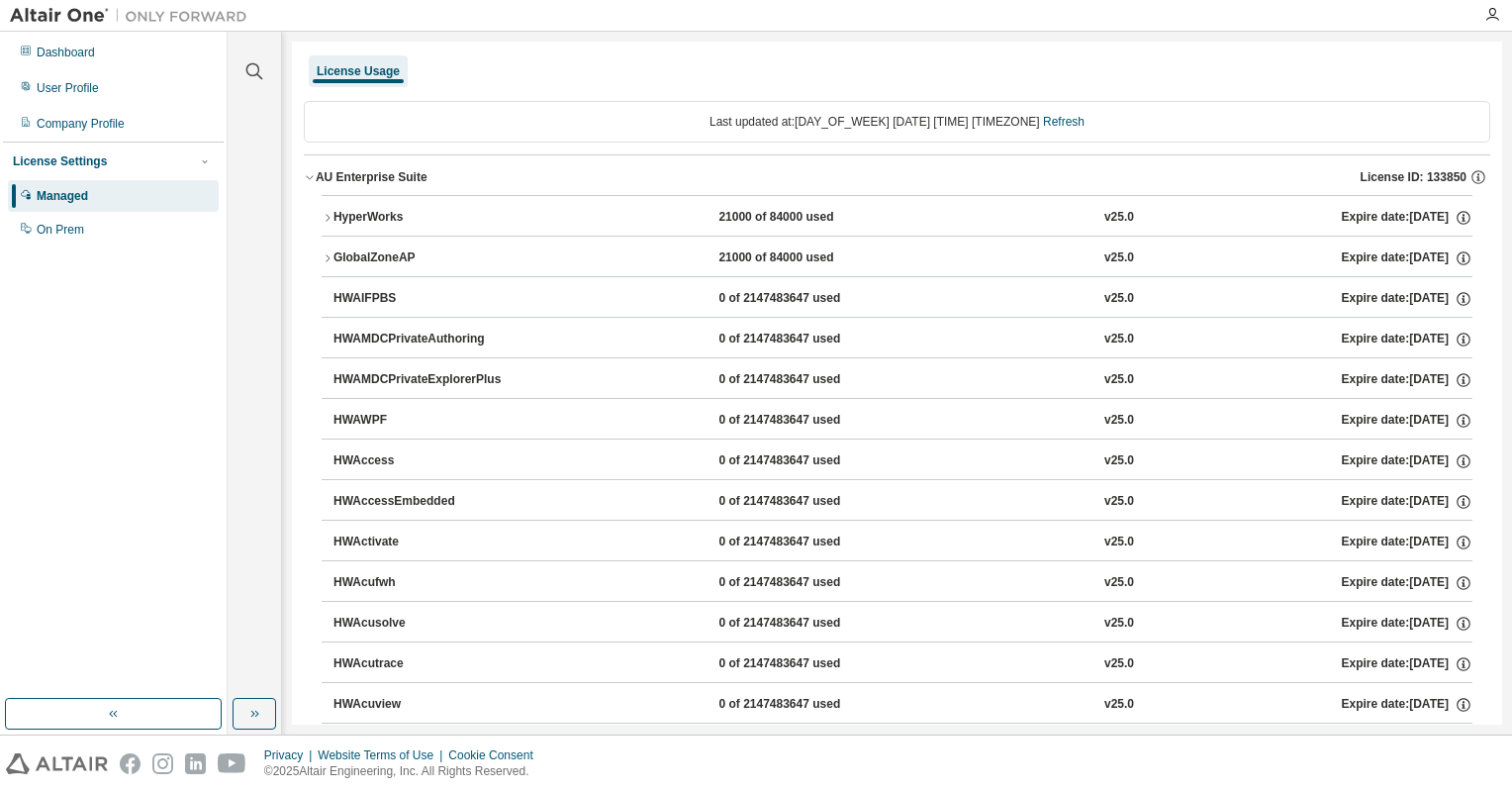 click 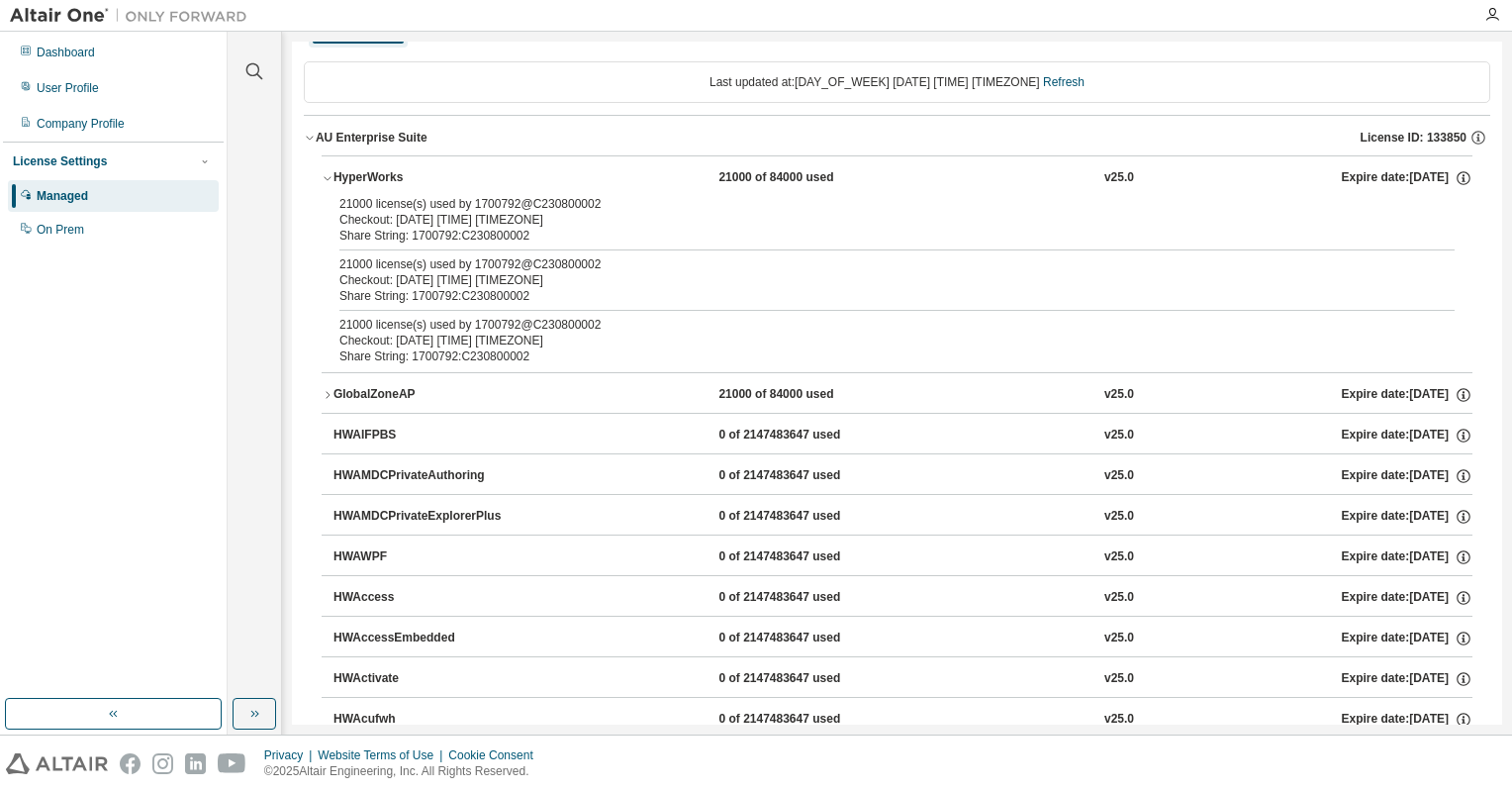 scroll, scrollTop: 0, scrollLeft: 0, axis: both 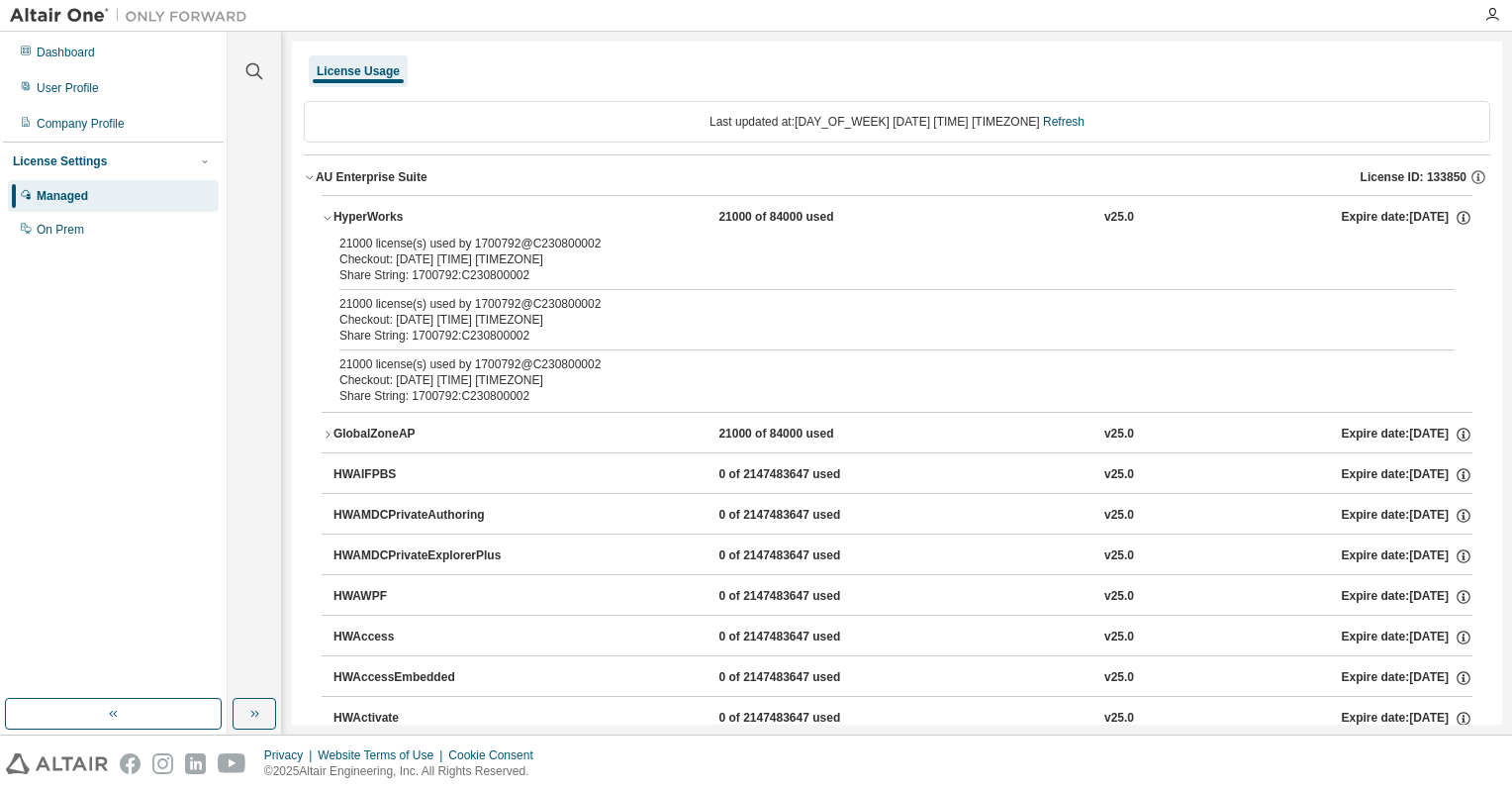 click 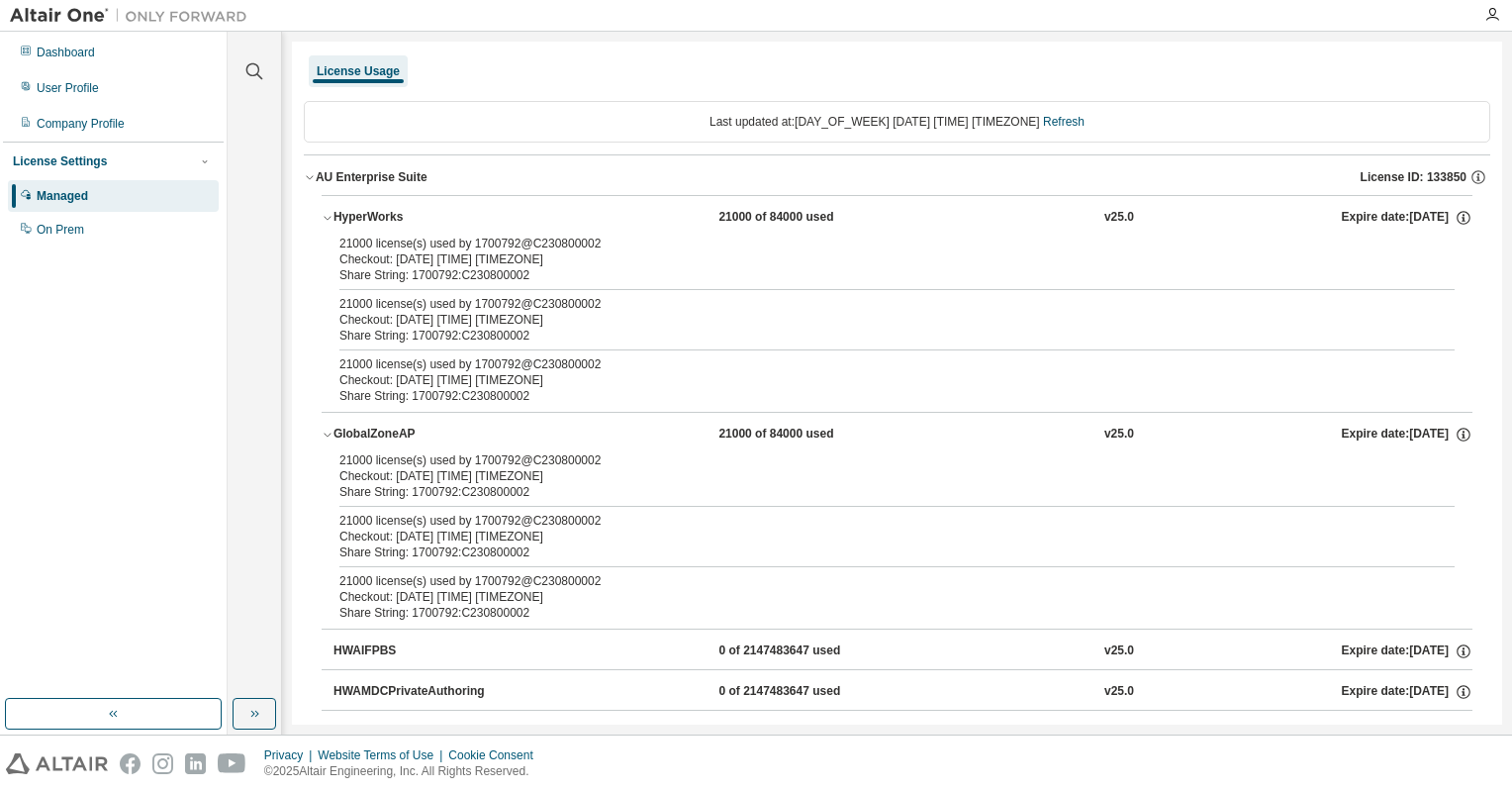 click on "Managed" at bounding box center (113, 196) 